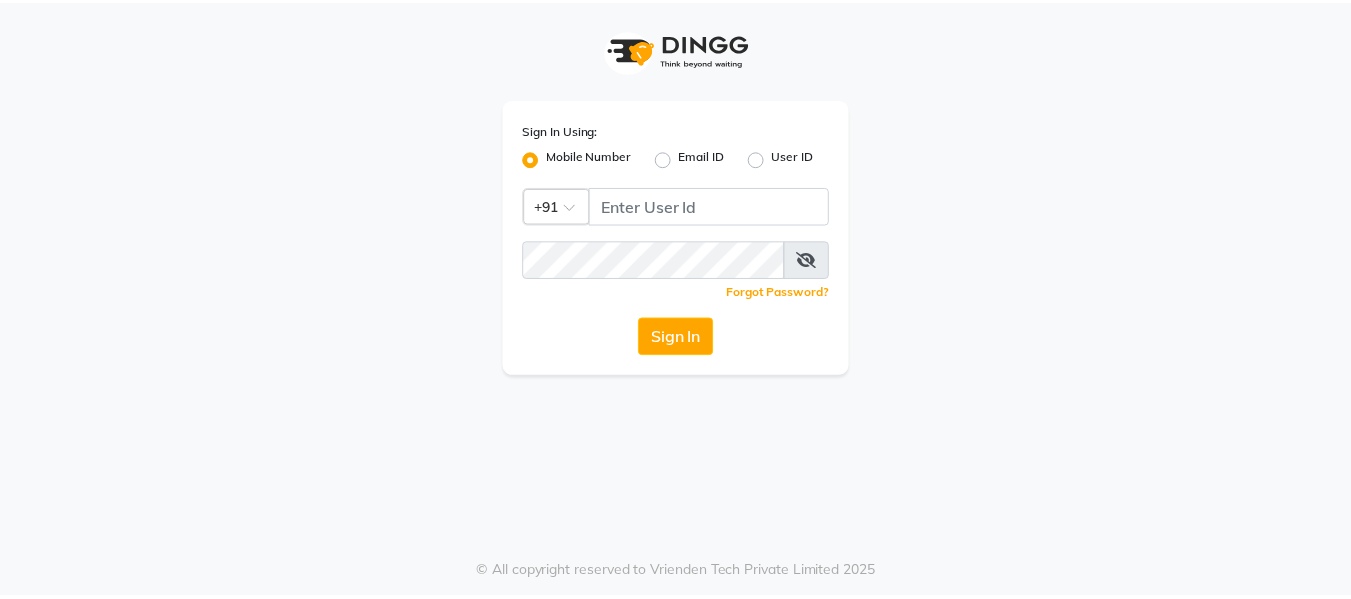 scroll, scrollTop: 0, scrollLeft: 0, axis: both 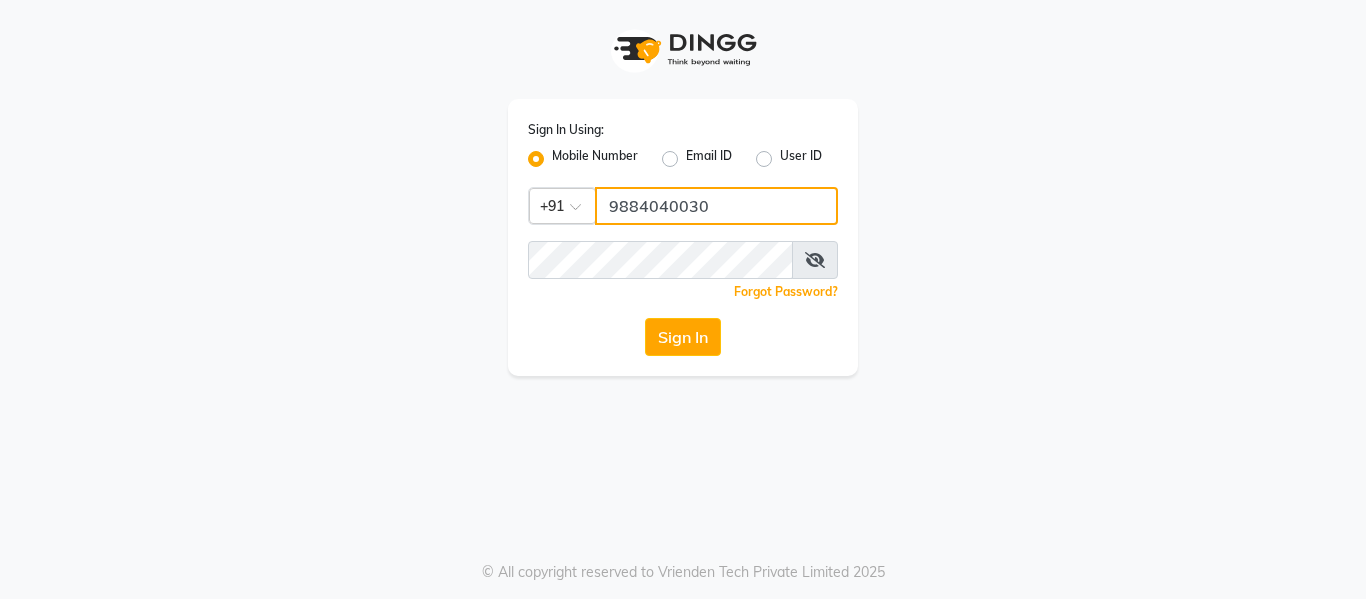click on "9884040030" 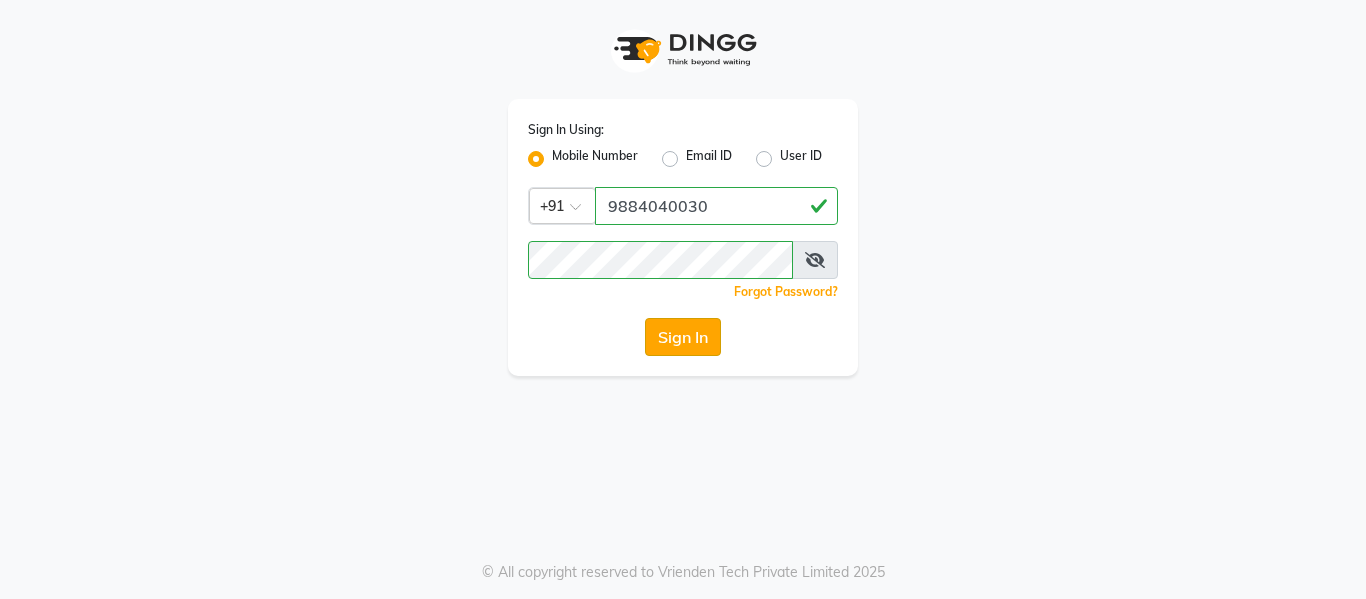 click on "Sign In" 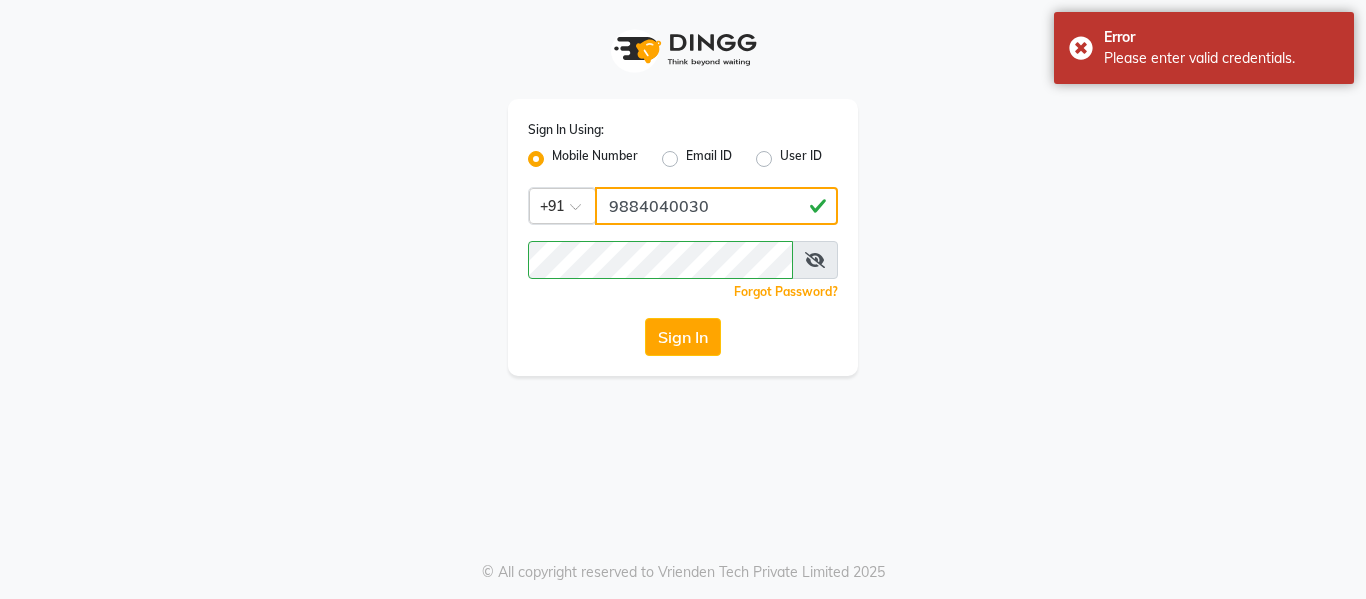 click on "[PHONE]" 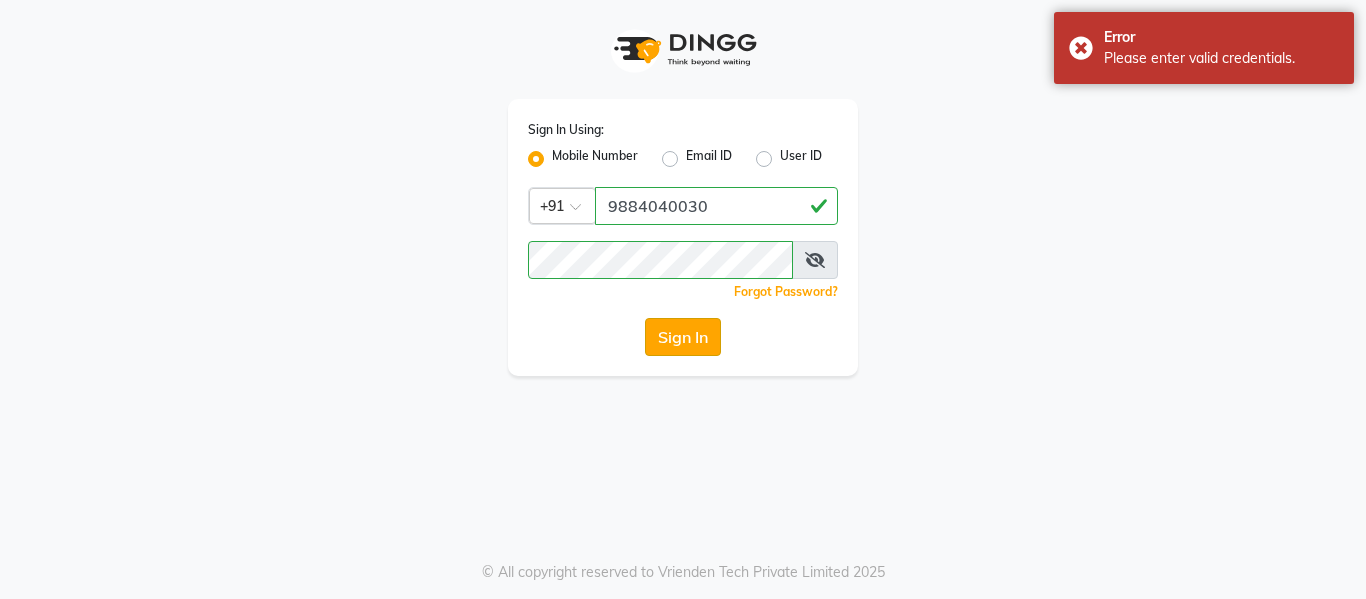 click on "Sign In" 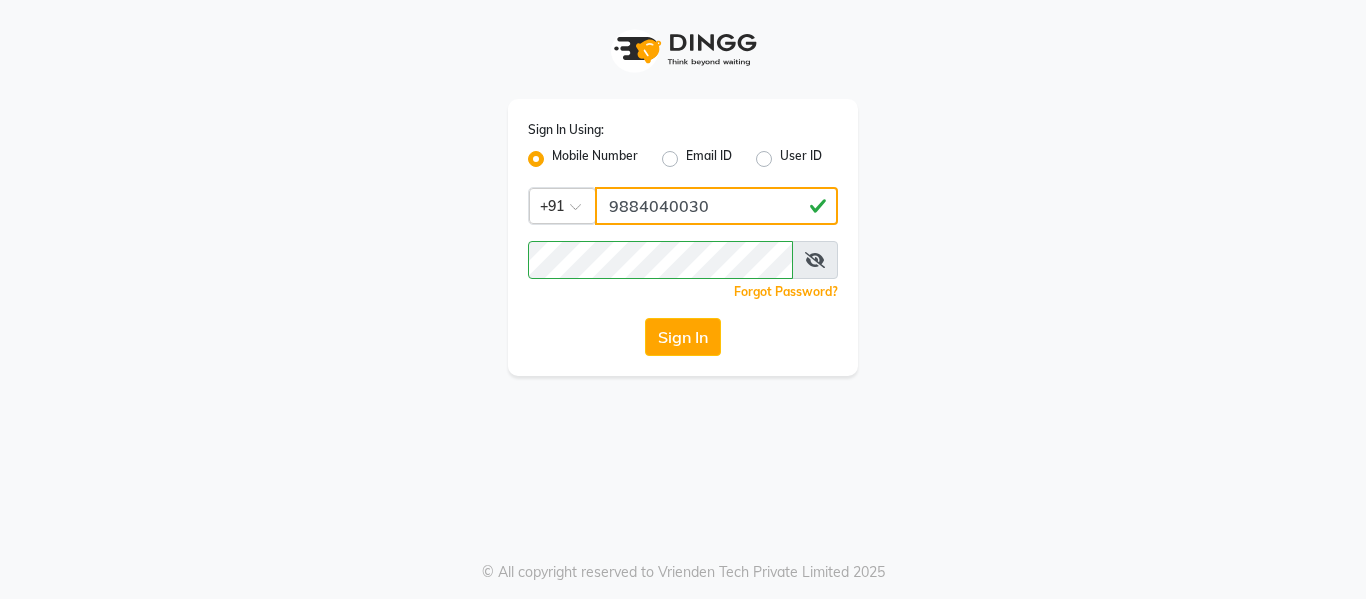 click on "9884003019" 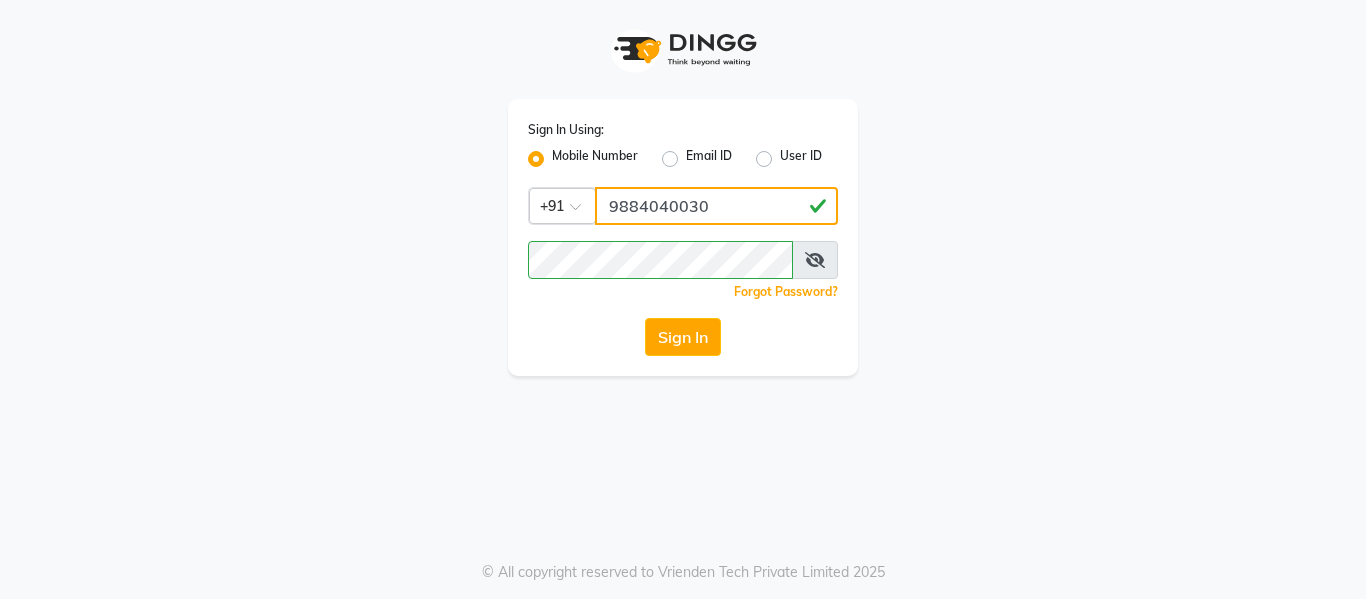type on "8807881178" 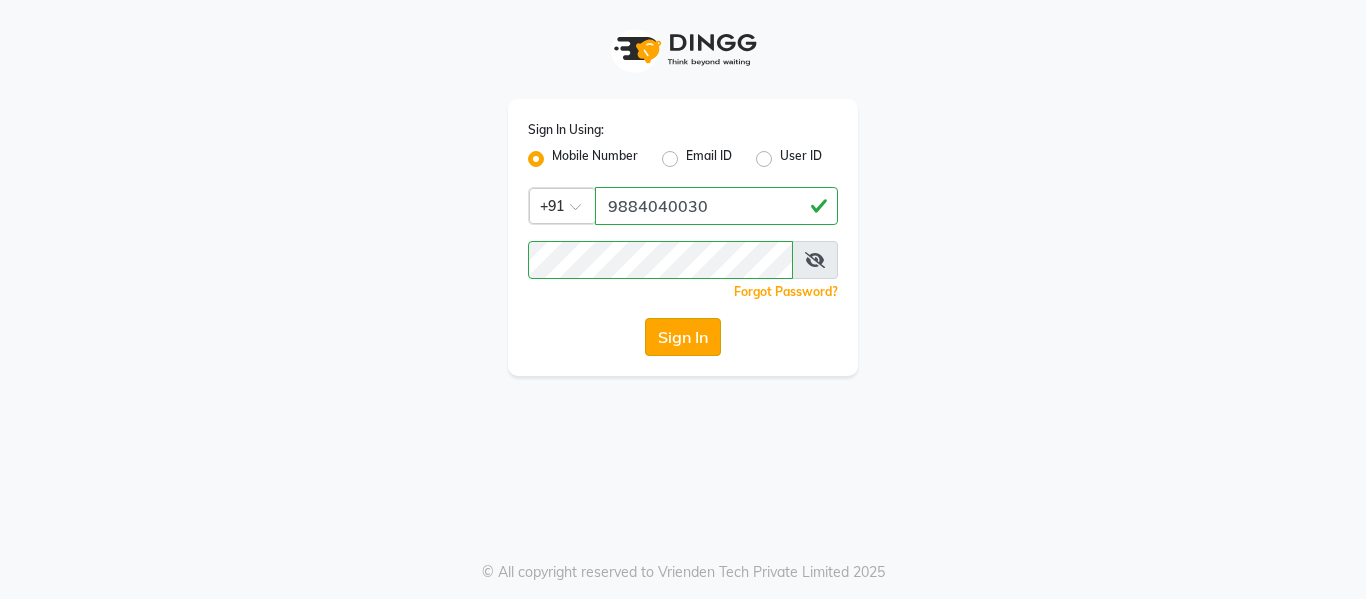 click on "Sign In" 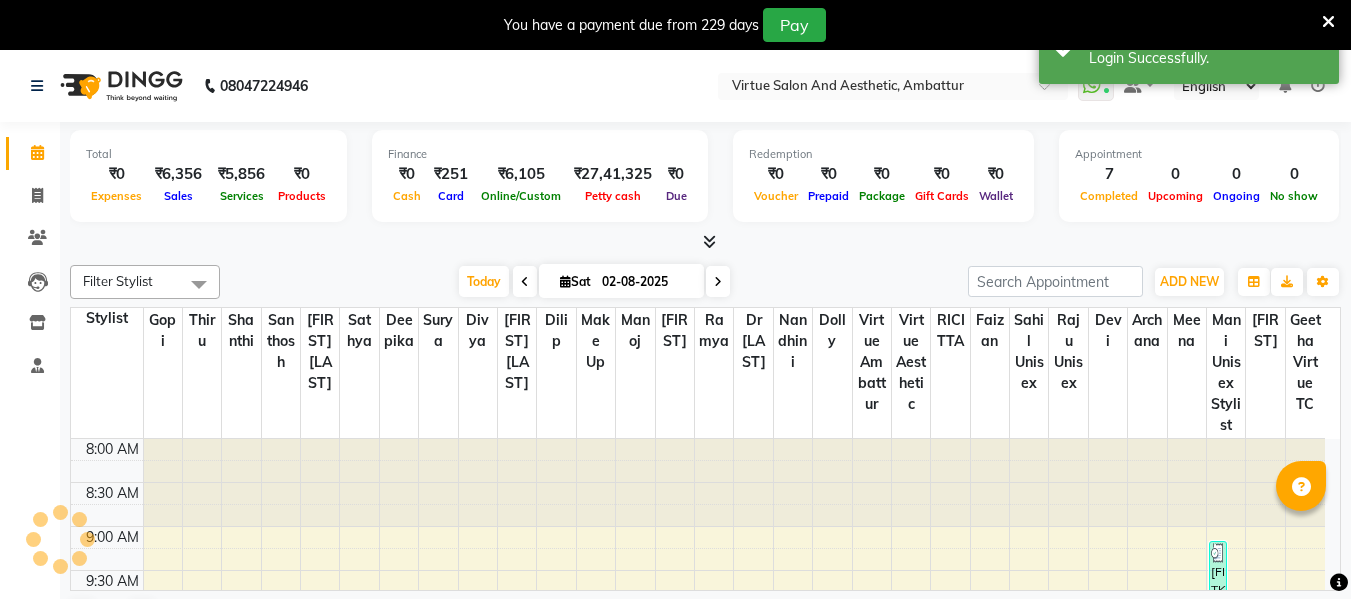 scroll, scrollTop: 0, scrollLeft: 0, axis: both 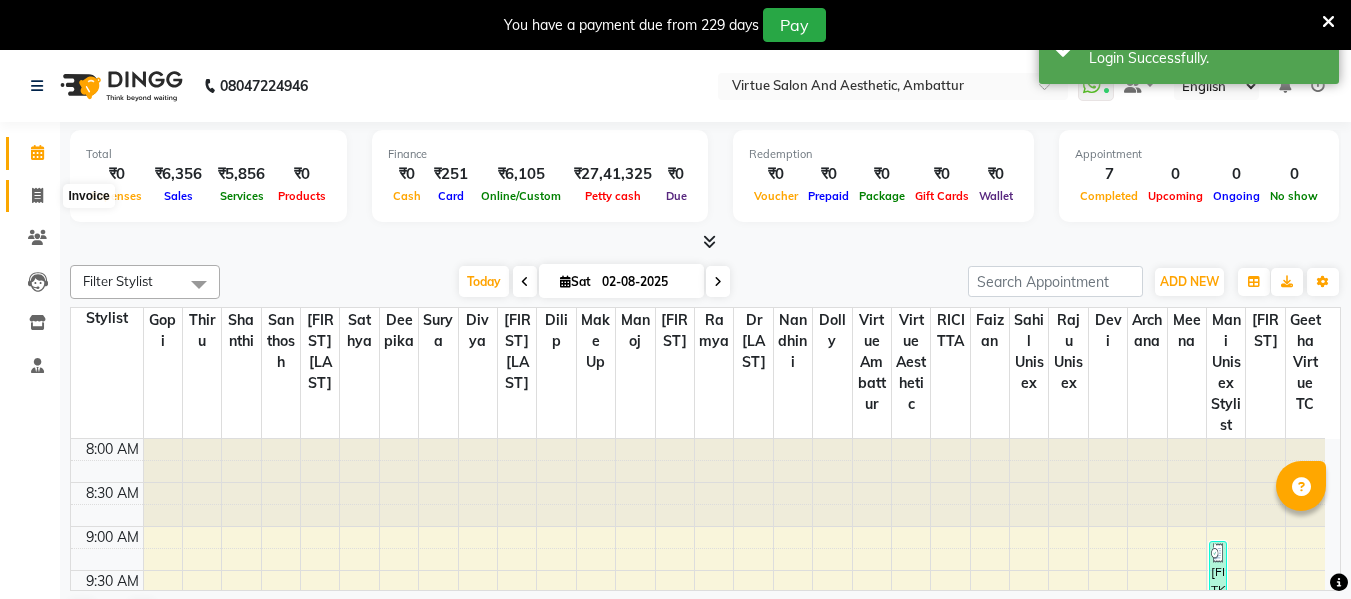 click 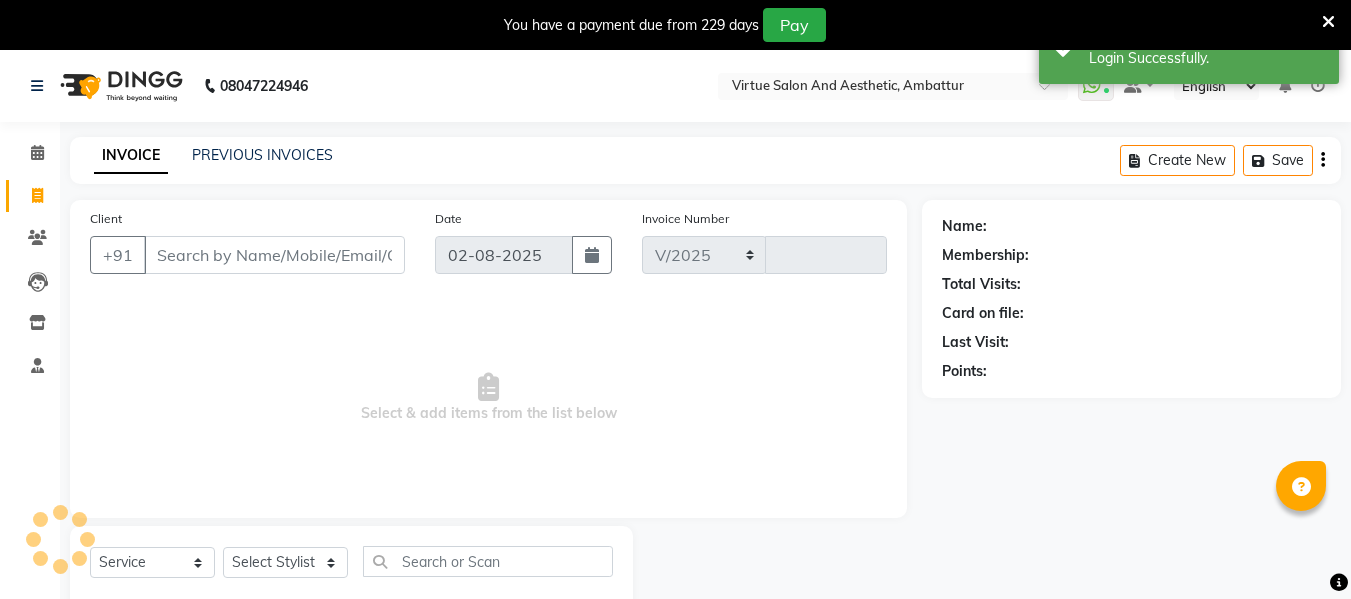 select on "5237" 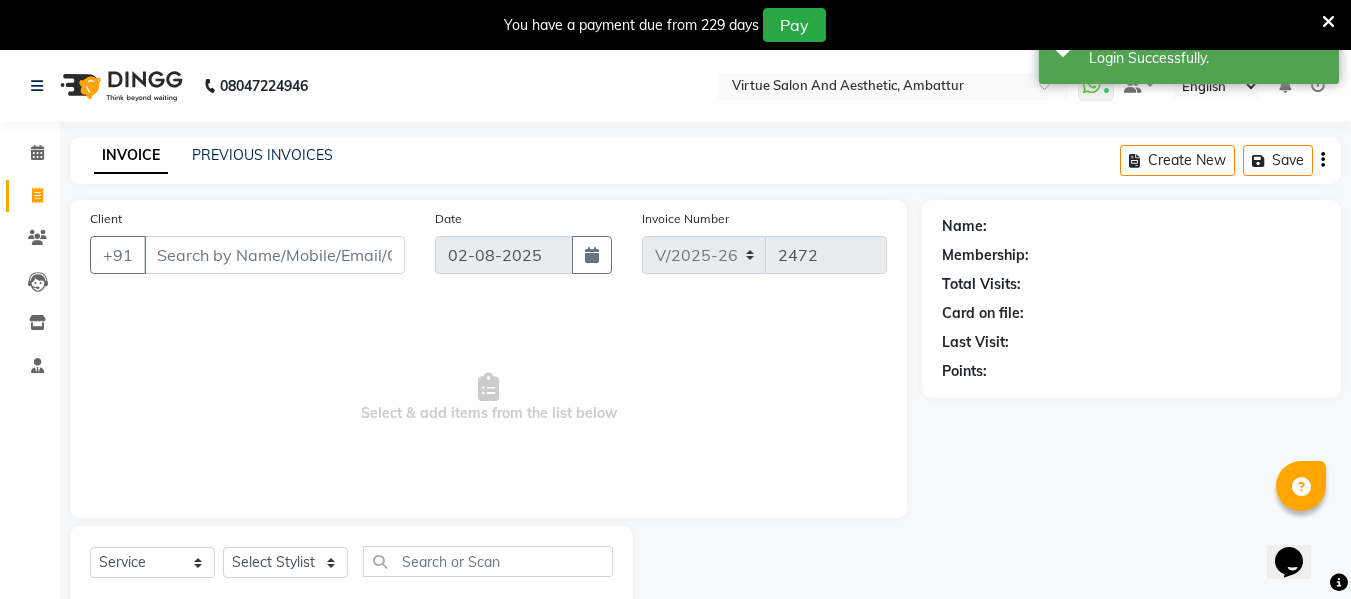 scroll, scrollTop: 0, scrollLeft: 0, axis: both 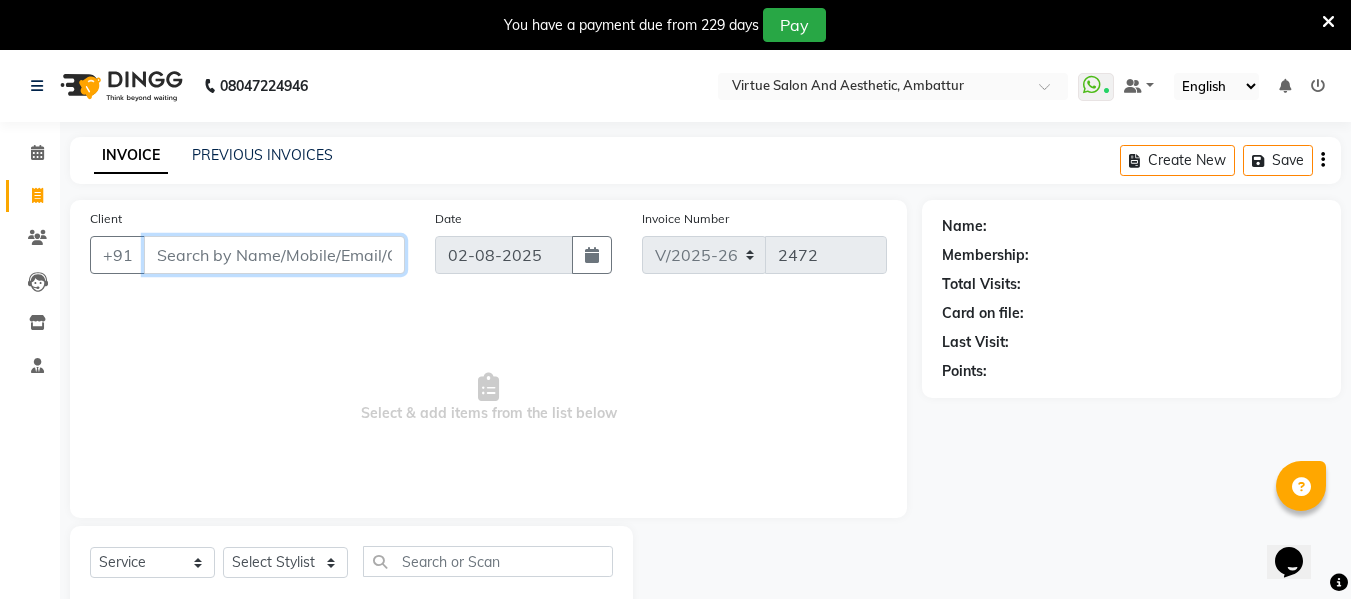 paste on "9942860999" 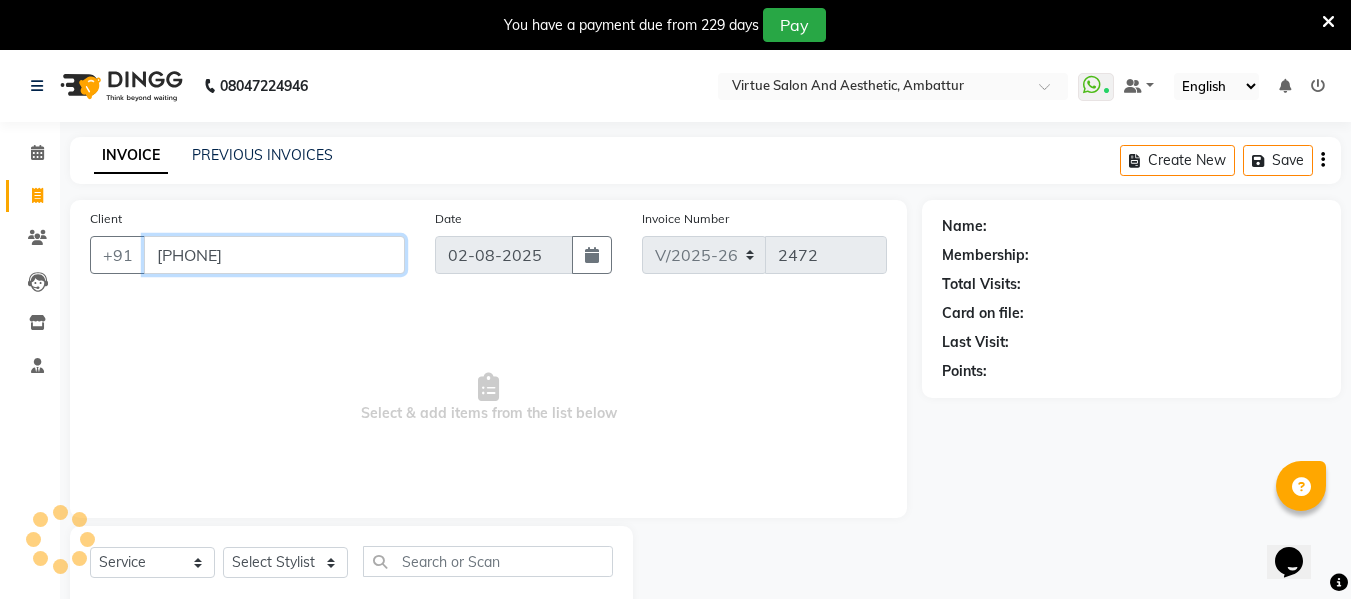 type on "9942860999" 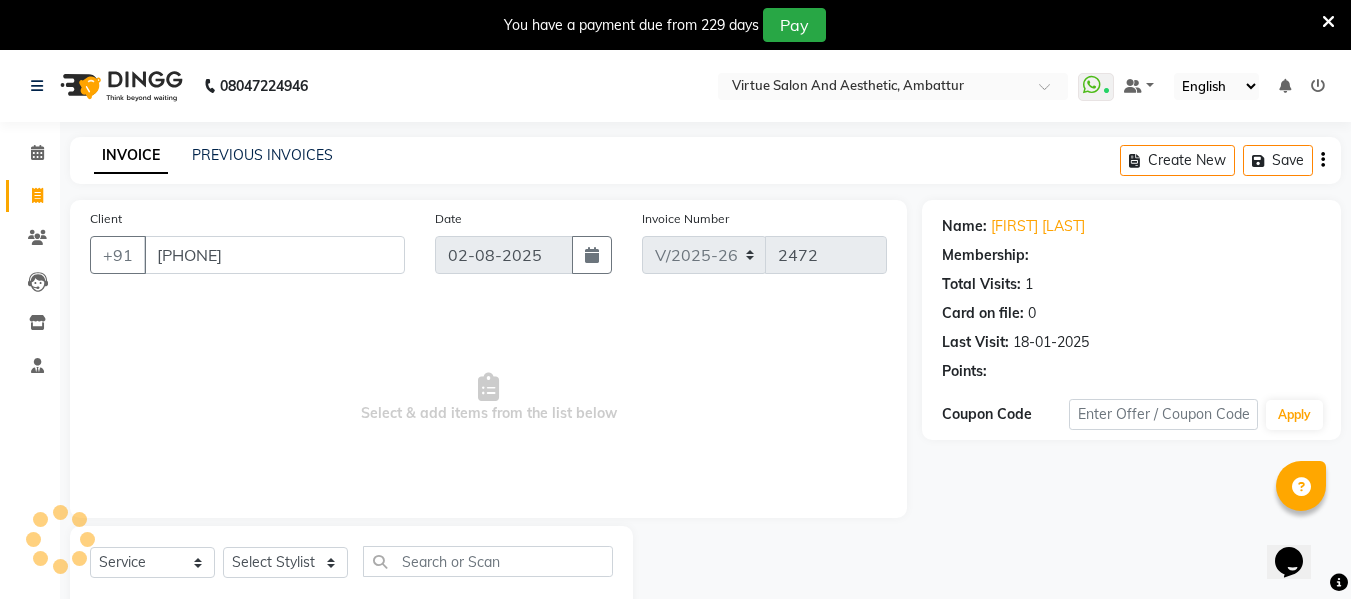 select on "1: Object" 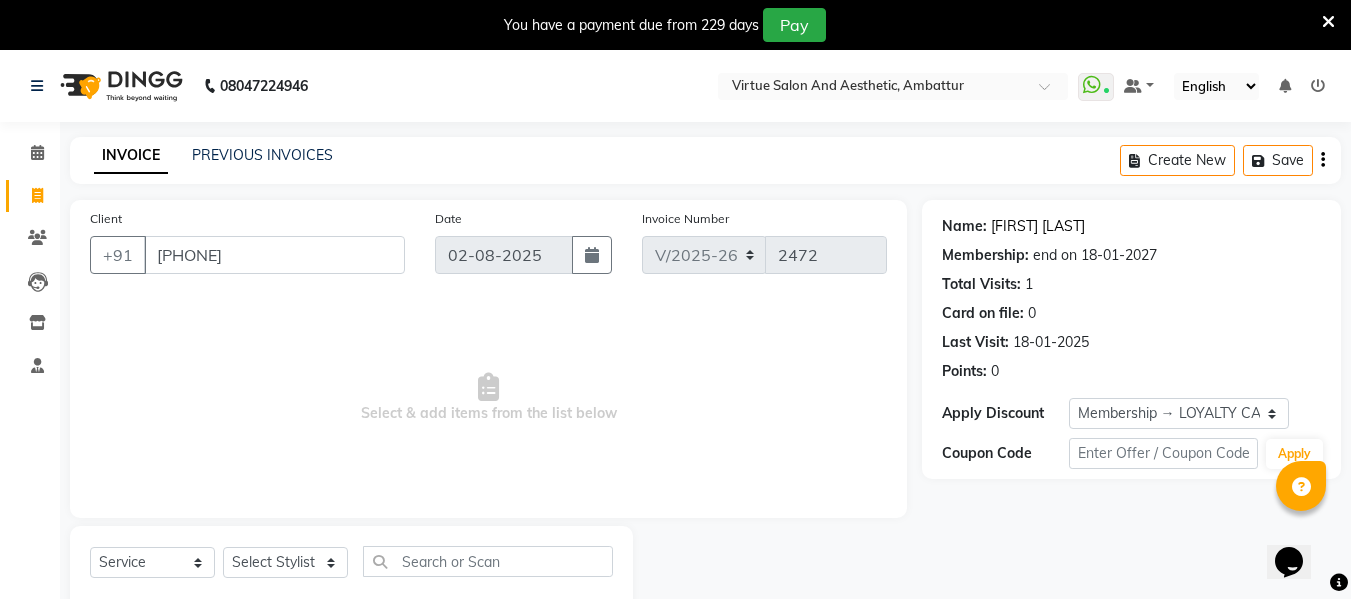 click on "Senthamarai Kannan" 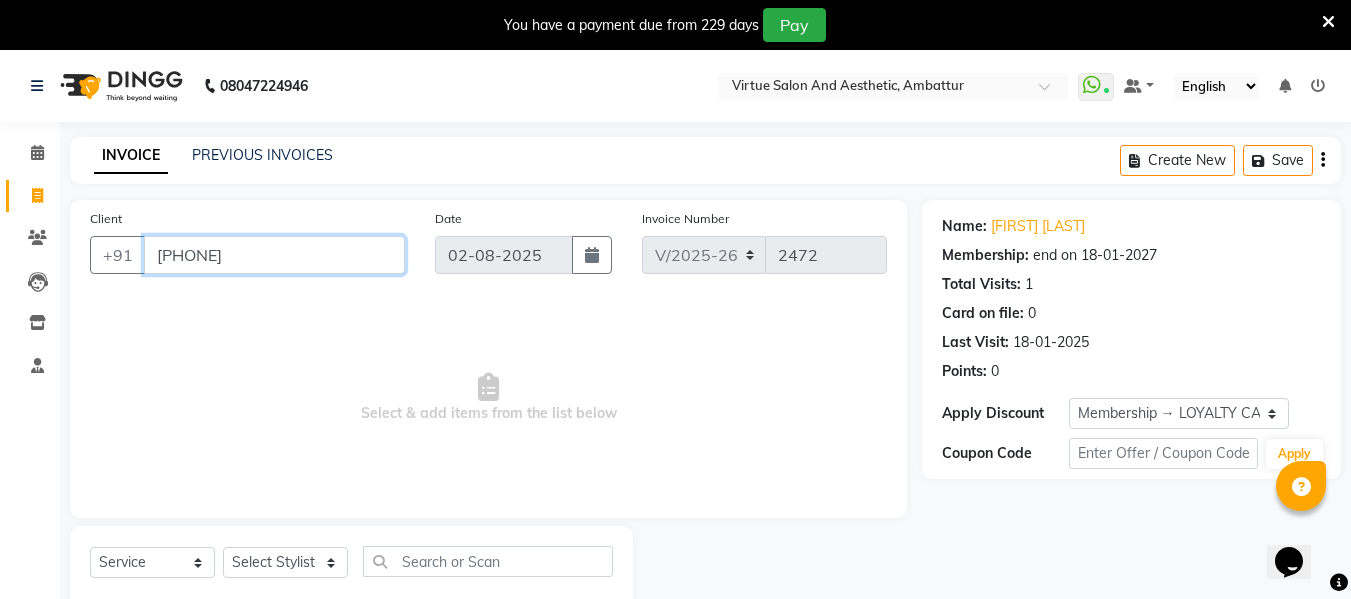 click on "9942860999" at bounding box center (274, 255) 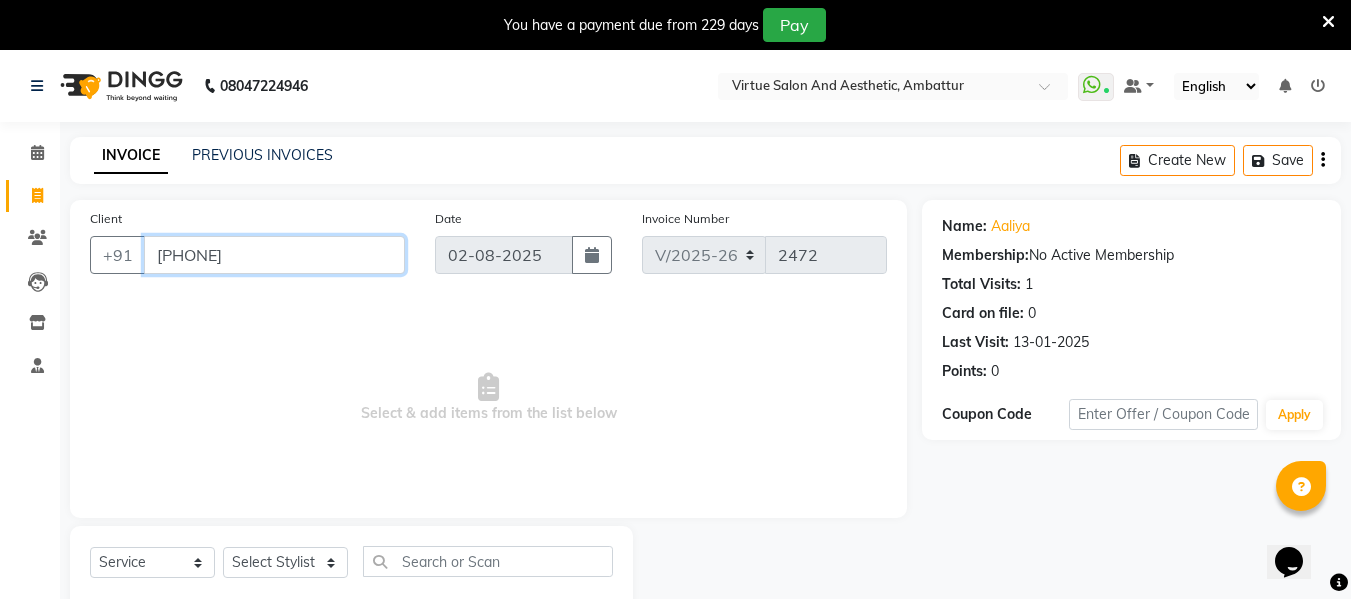 drag, startPoint x: 280, startPoint y: 255, endPoint x: 159, endPoint y: 271, distance: 122.05327 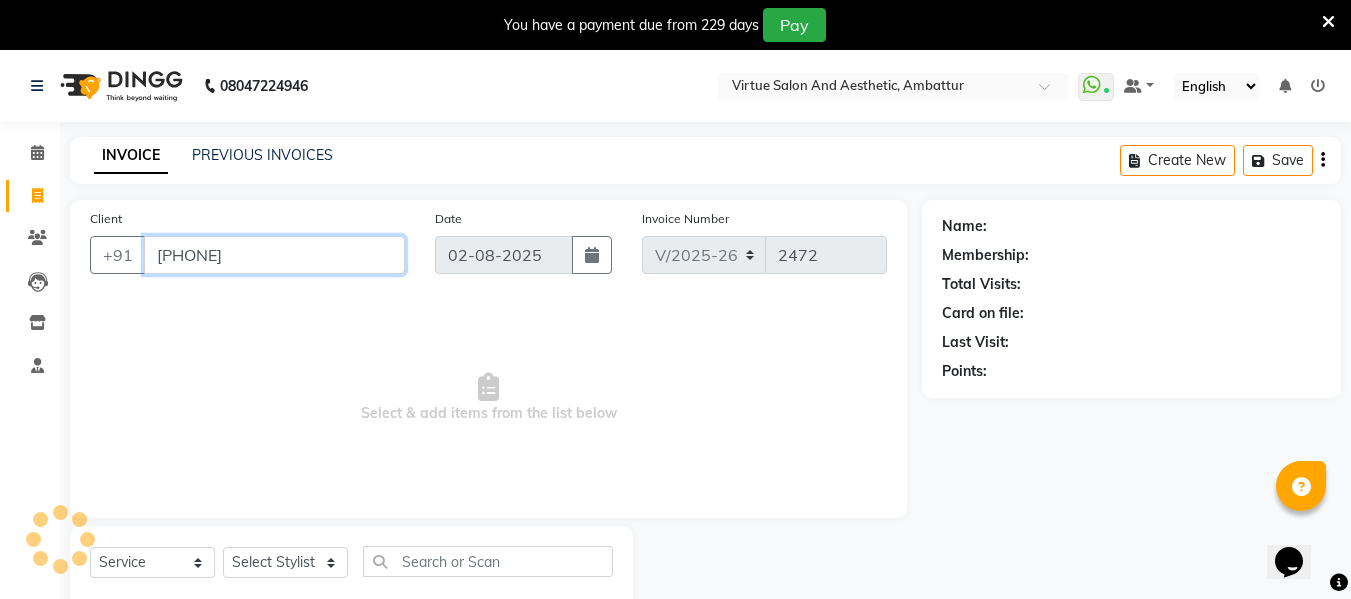 type on "8015837920" 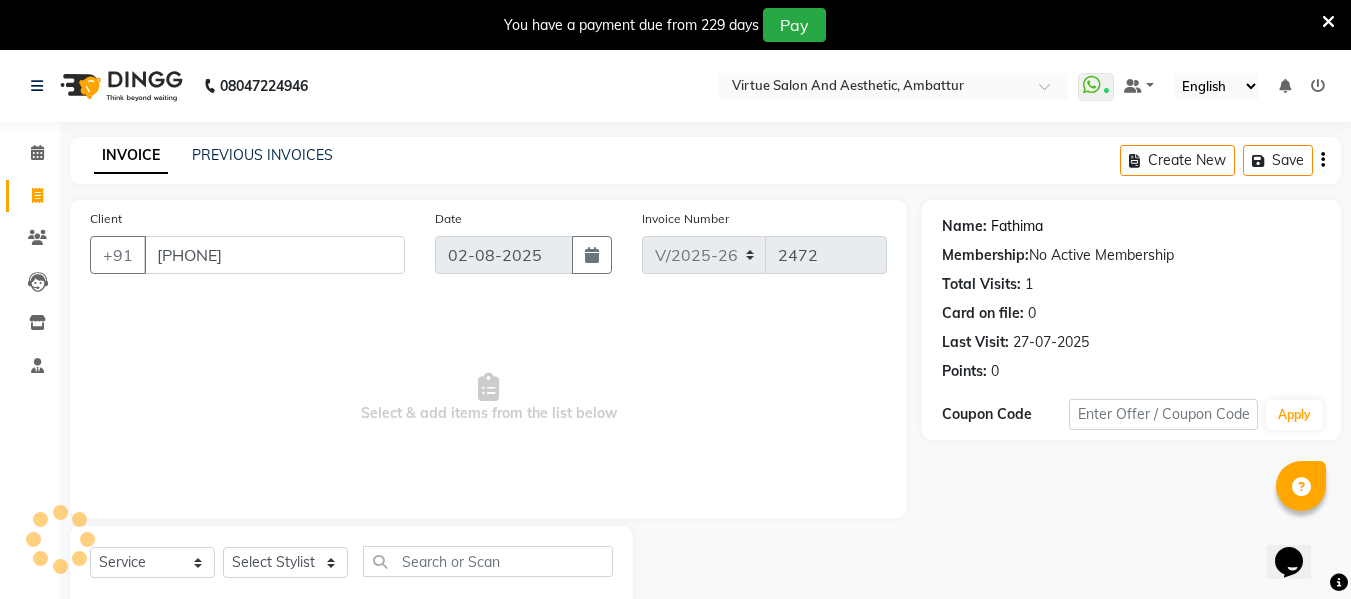 click on "Fathima" 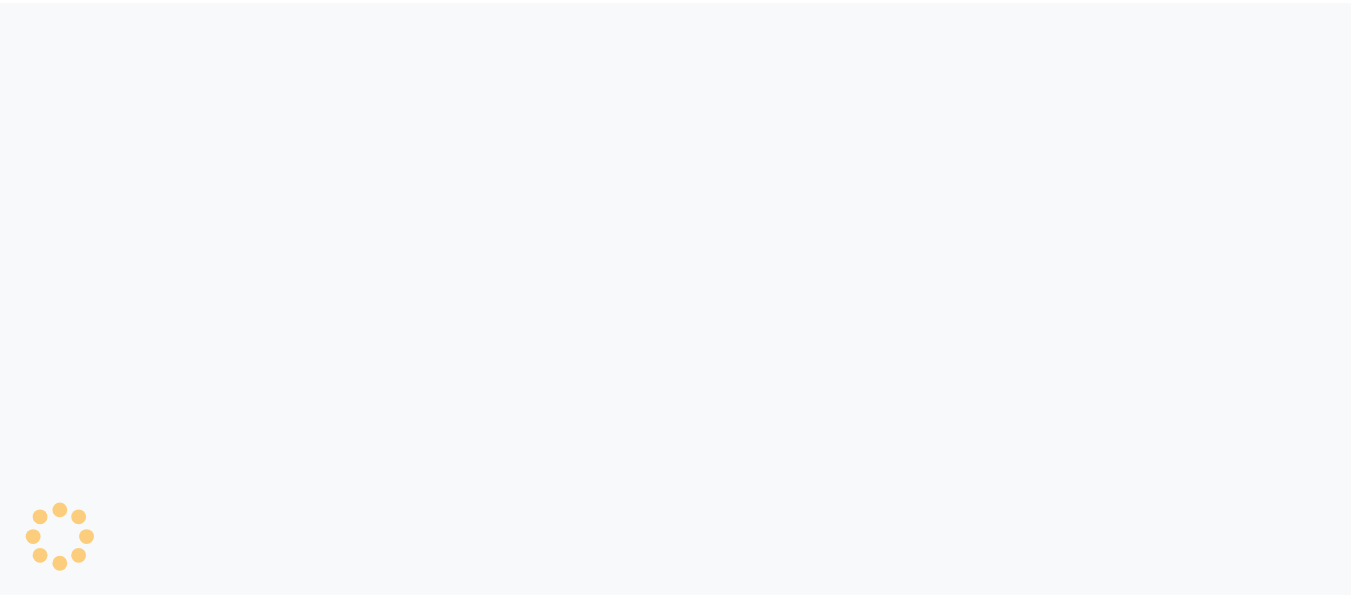scroll, scrollTop: 0, scrollLeft: 0, axis: both 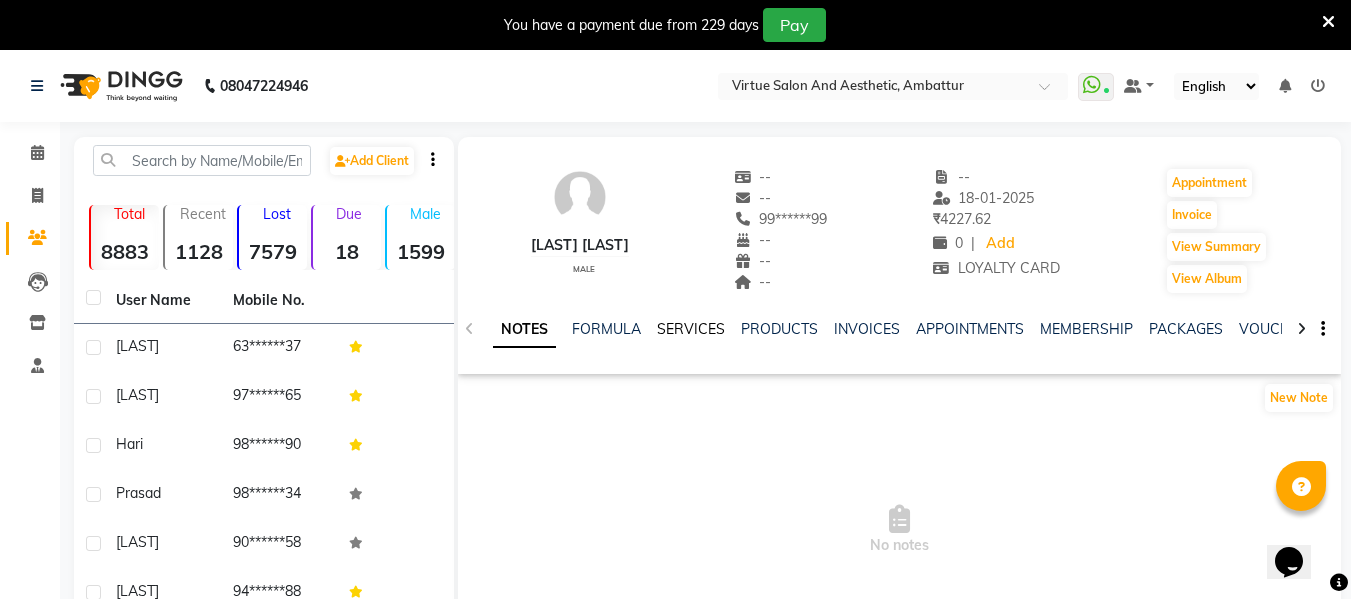 click on "SERVICES" 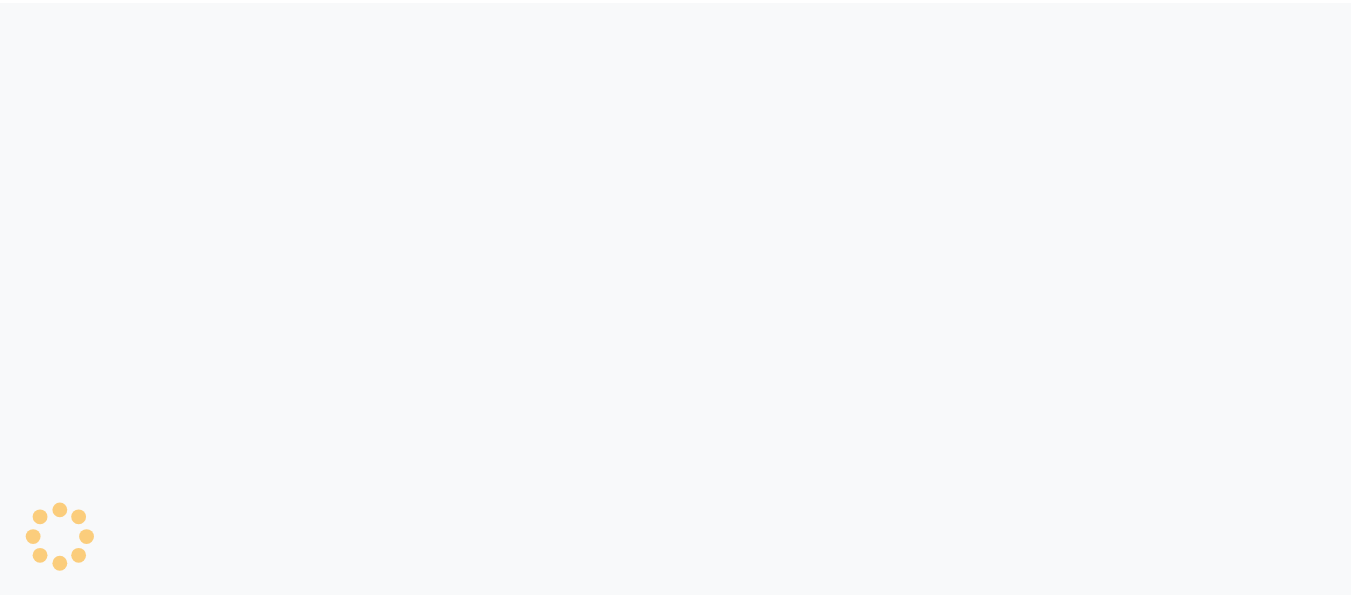 scroll, scrollTop: 0, scrollLeft: 0, axis: both 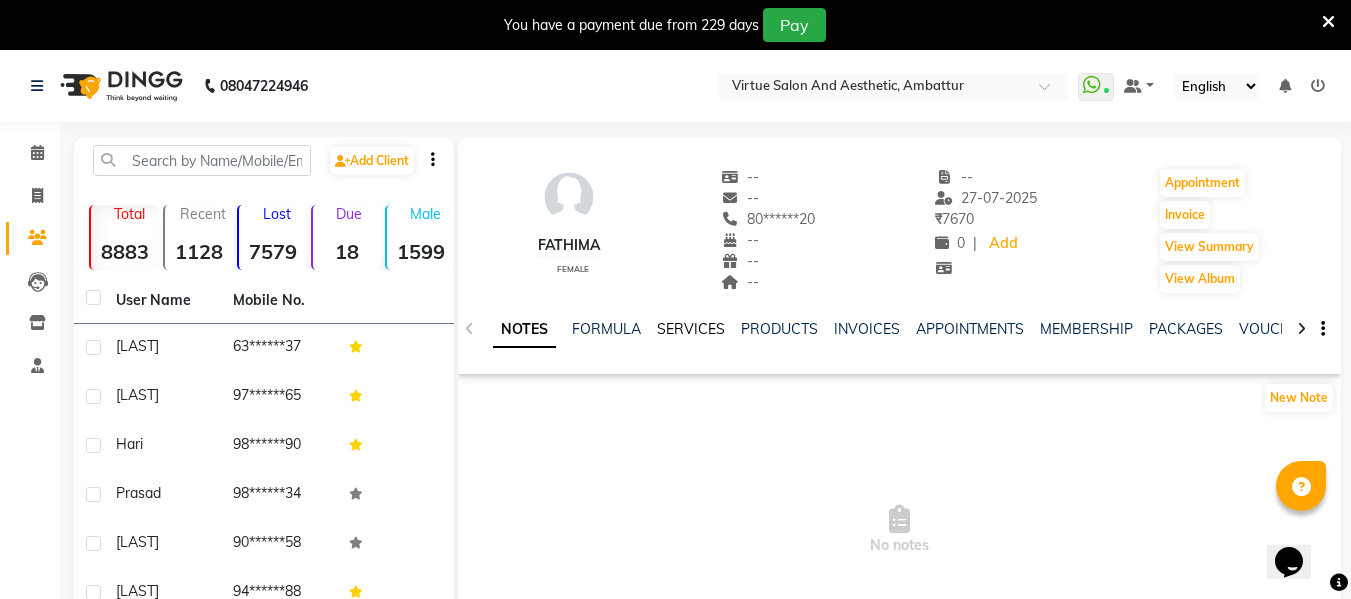 click on "SERVICES" 